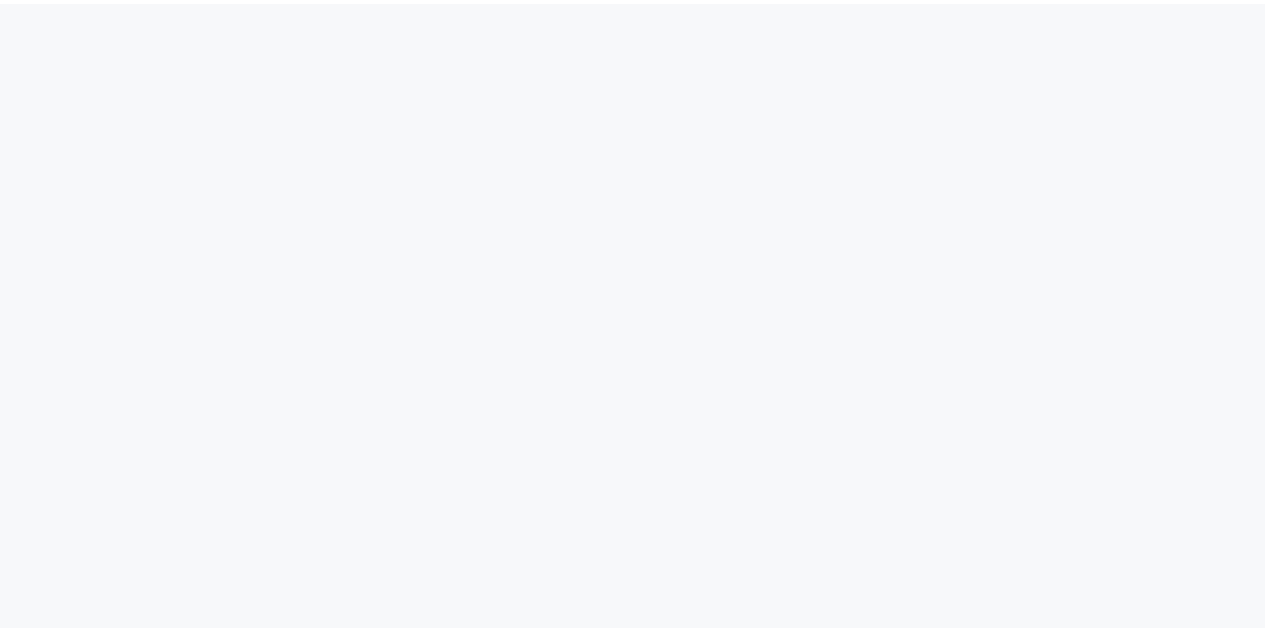 scroll, scrollTop: 0, scrollLeft: 0, axis: both 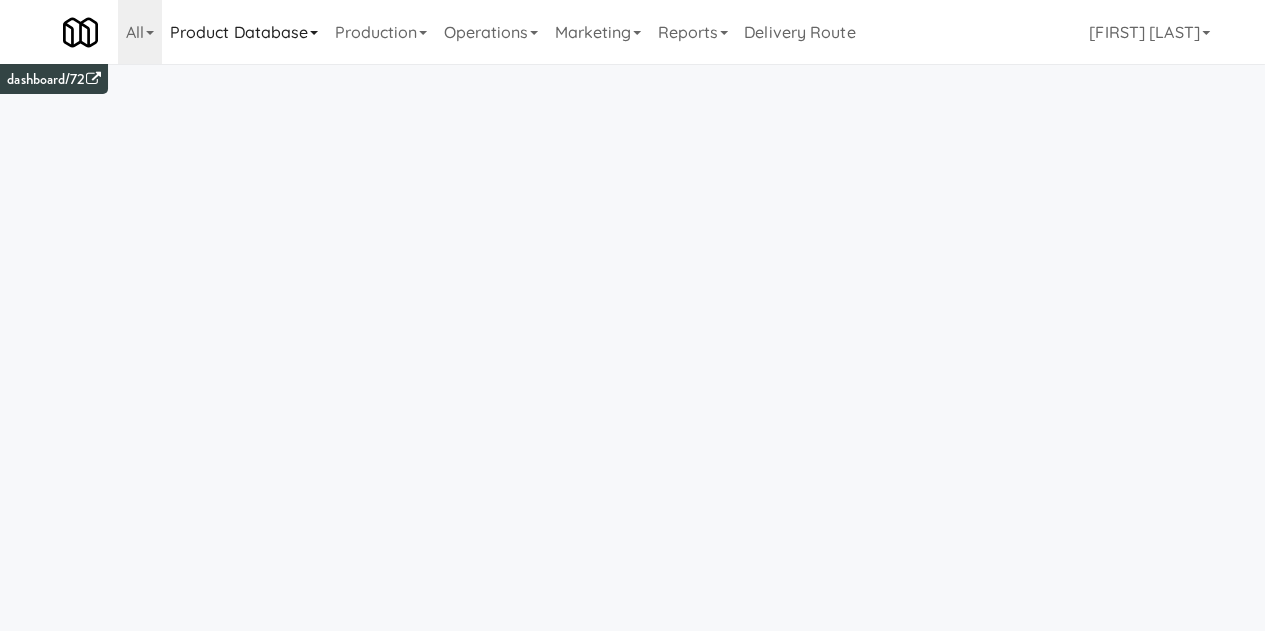 click on "Product Database" at bounding box center (244, 32) 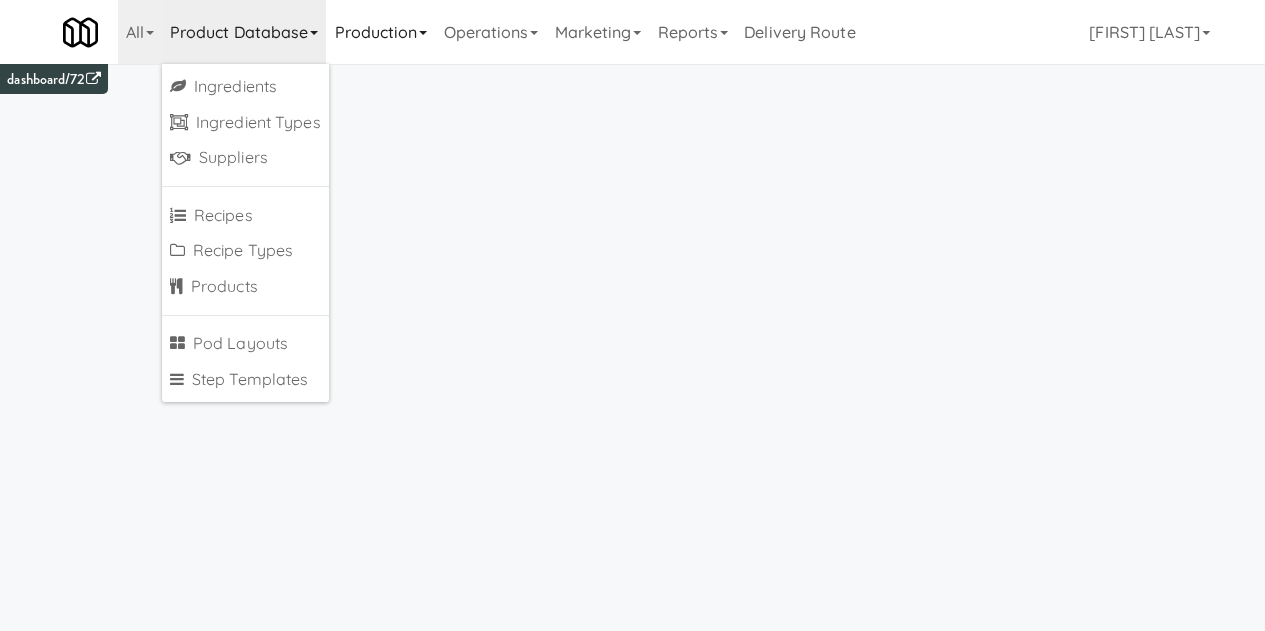 click on "Production" at bounding box center (380, 32) 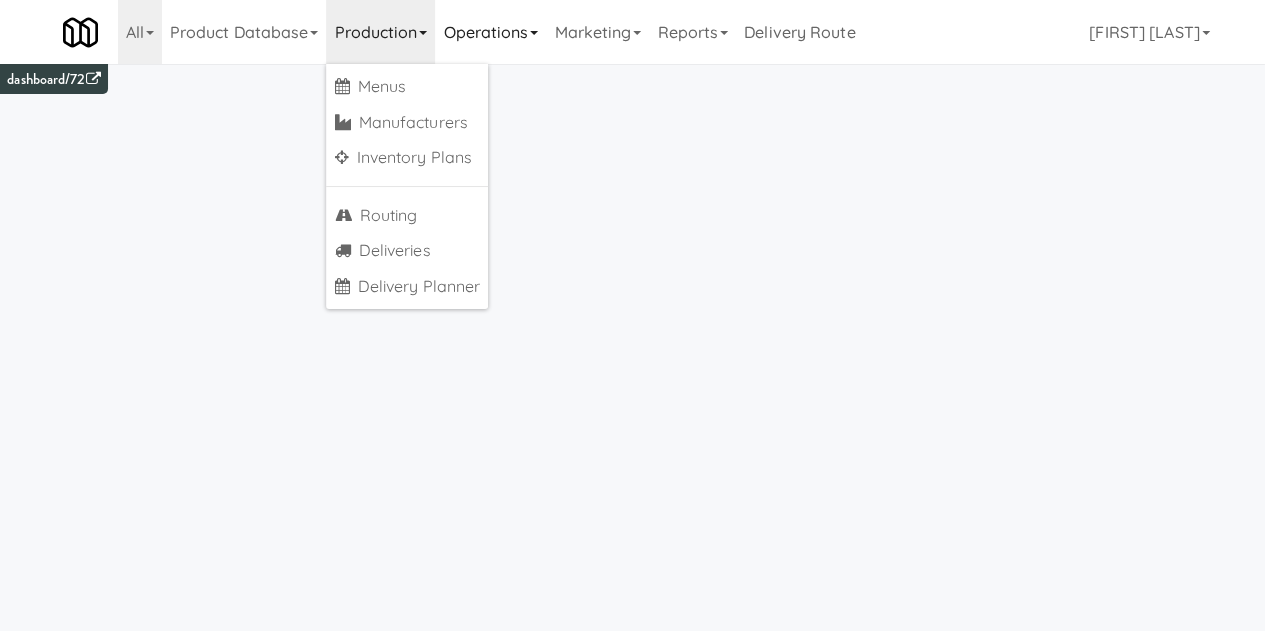 click on "Operations" at bounding box center (490, 32) 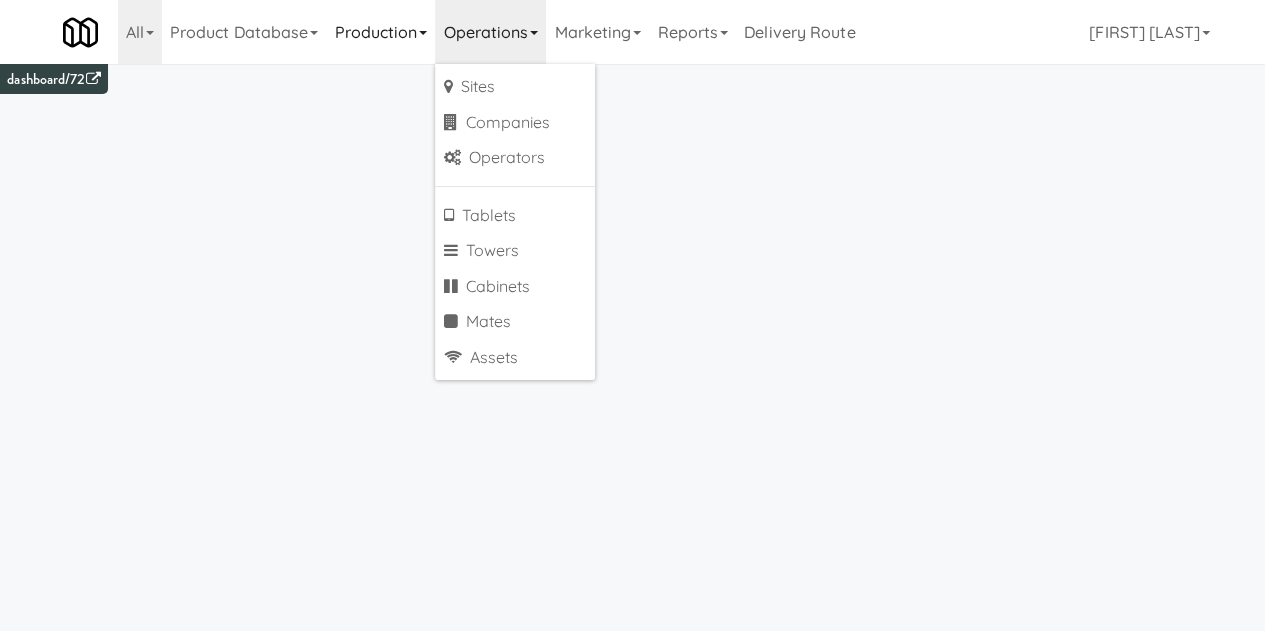 click on "Production" at bounding box center (380, 32) 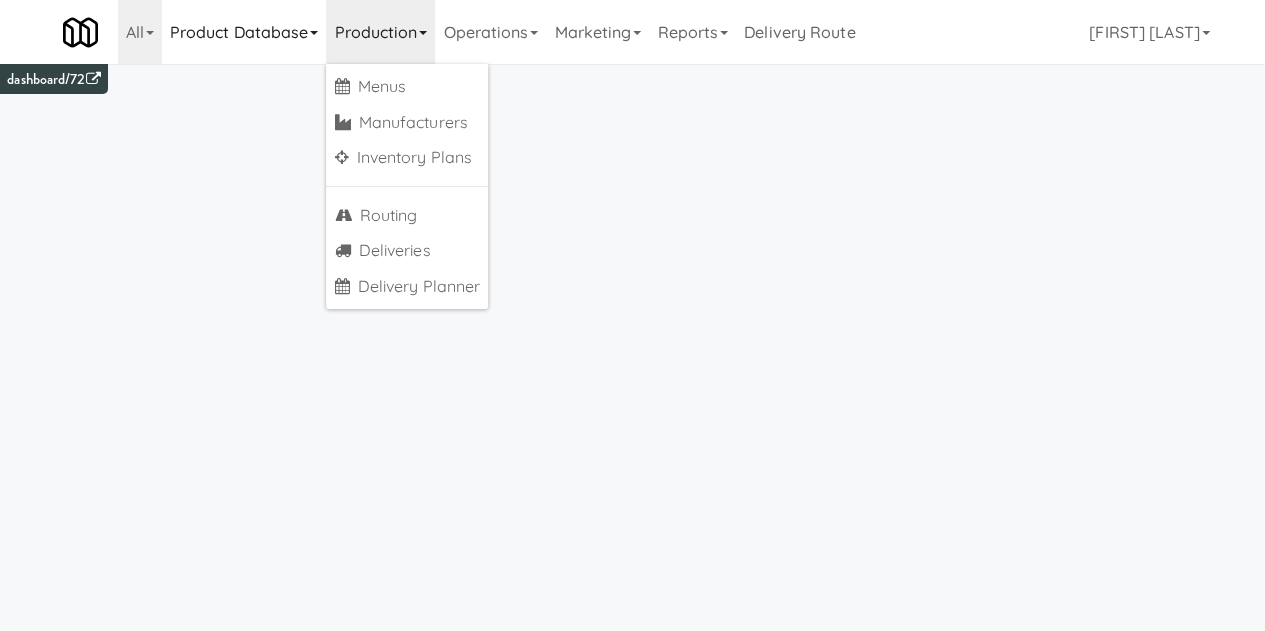 click on "Product Database" at bounding box center [244, 32] 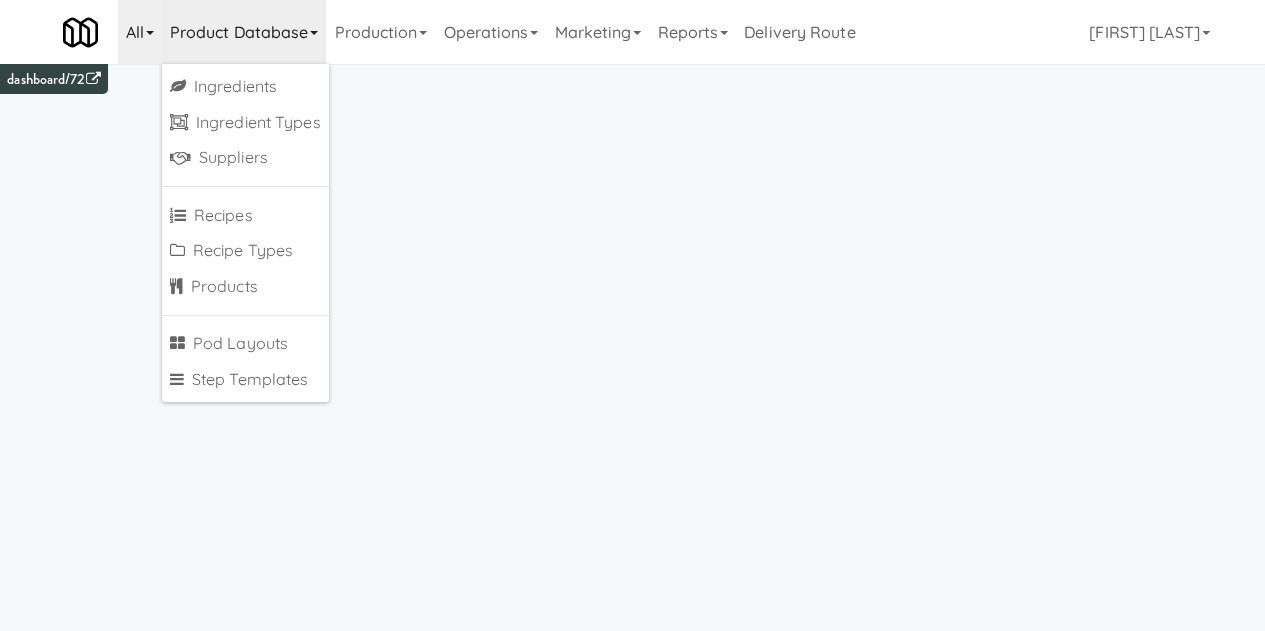 click on "All" at bounding box center (140, 32) 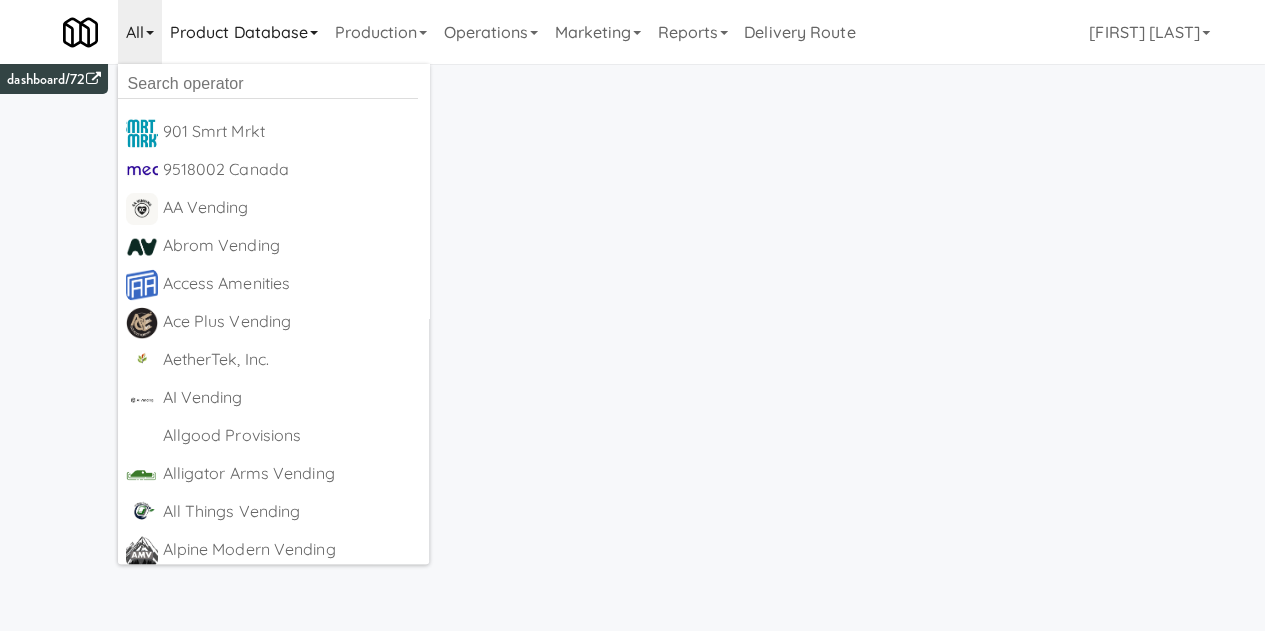 click on "Product Database" at bounding box center [244, 32] 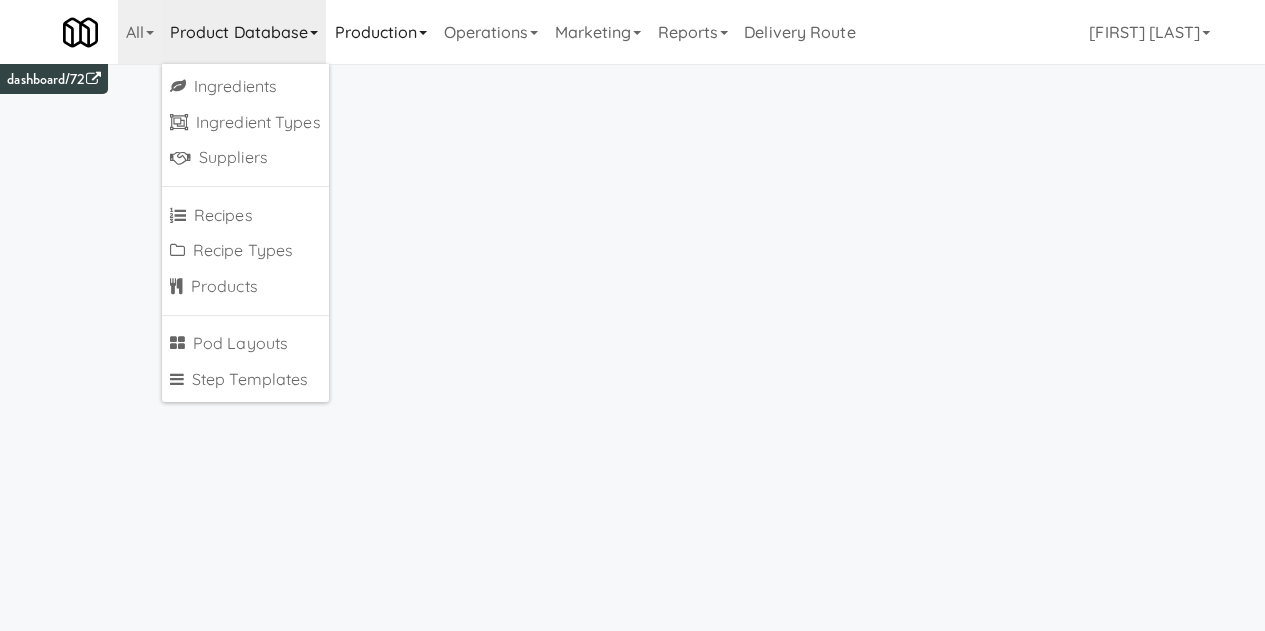 click on "Production" at bounding box center [380, 32] 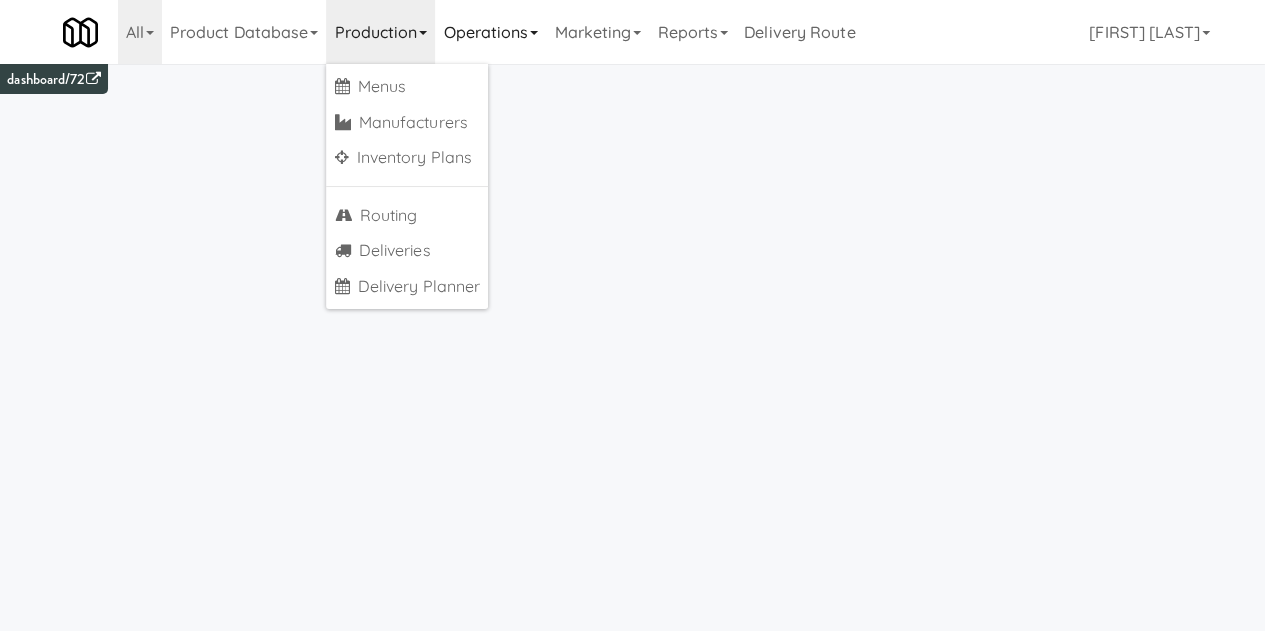 click on "Operations" at bounding box center (490, 32) 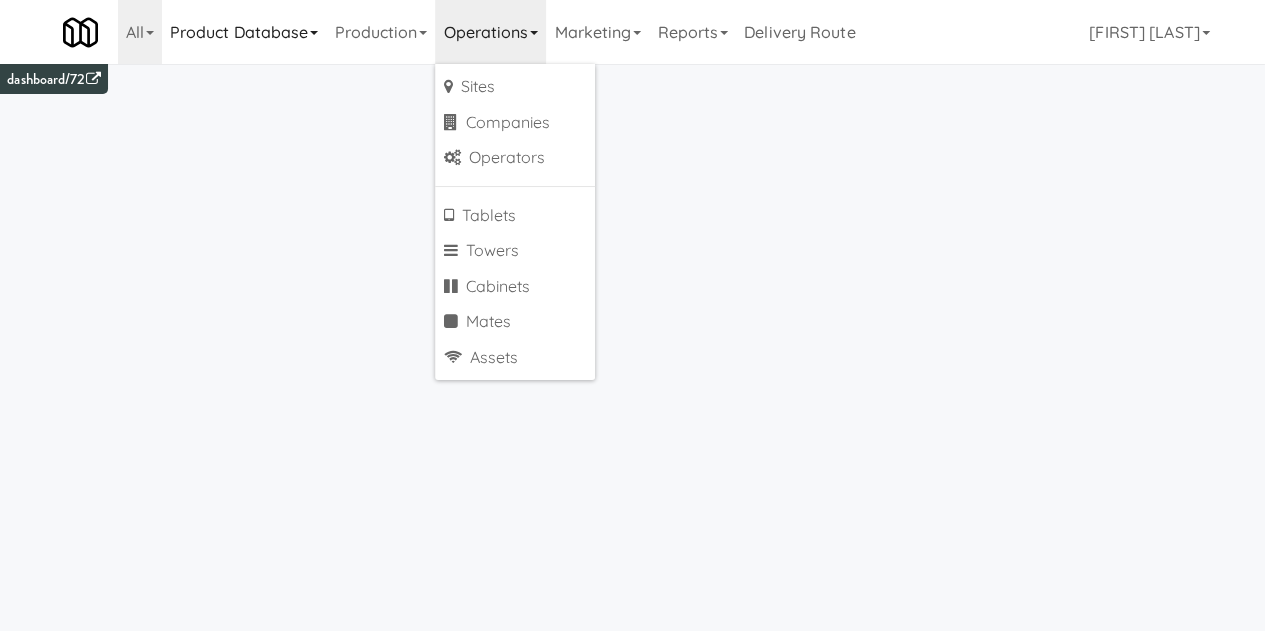 click on "Product Database" at bounding box center [244, 32] 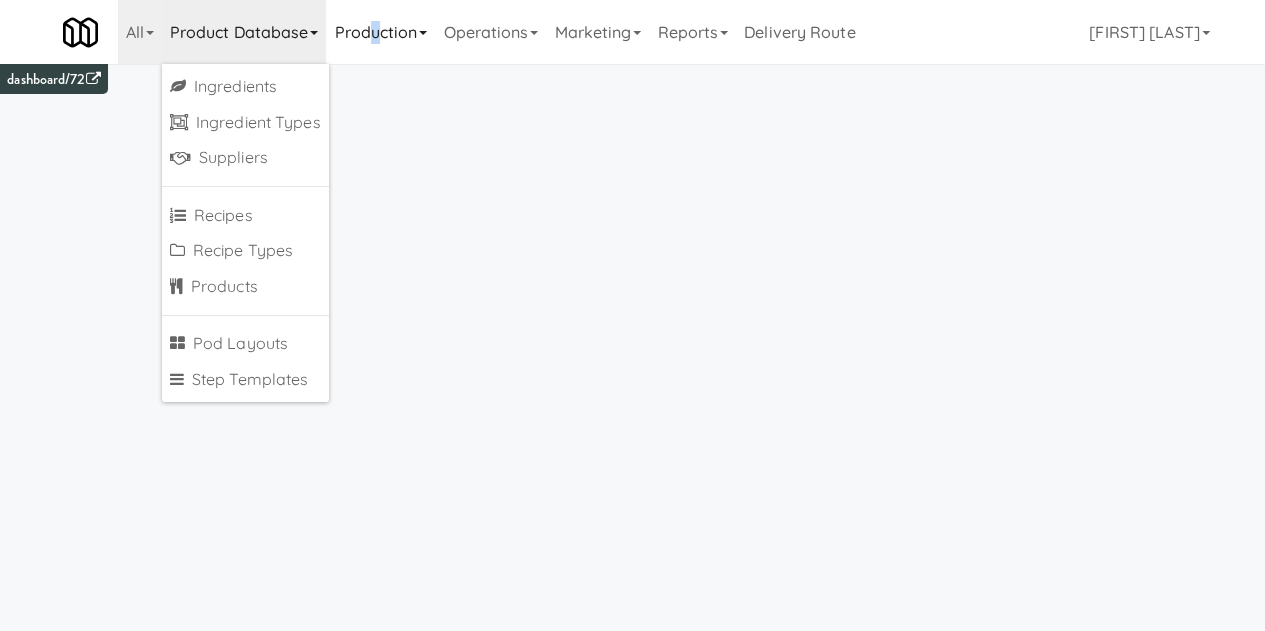 click on "Production" at bounding box center [380, 32] 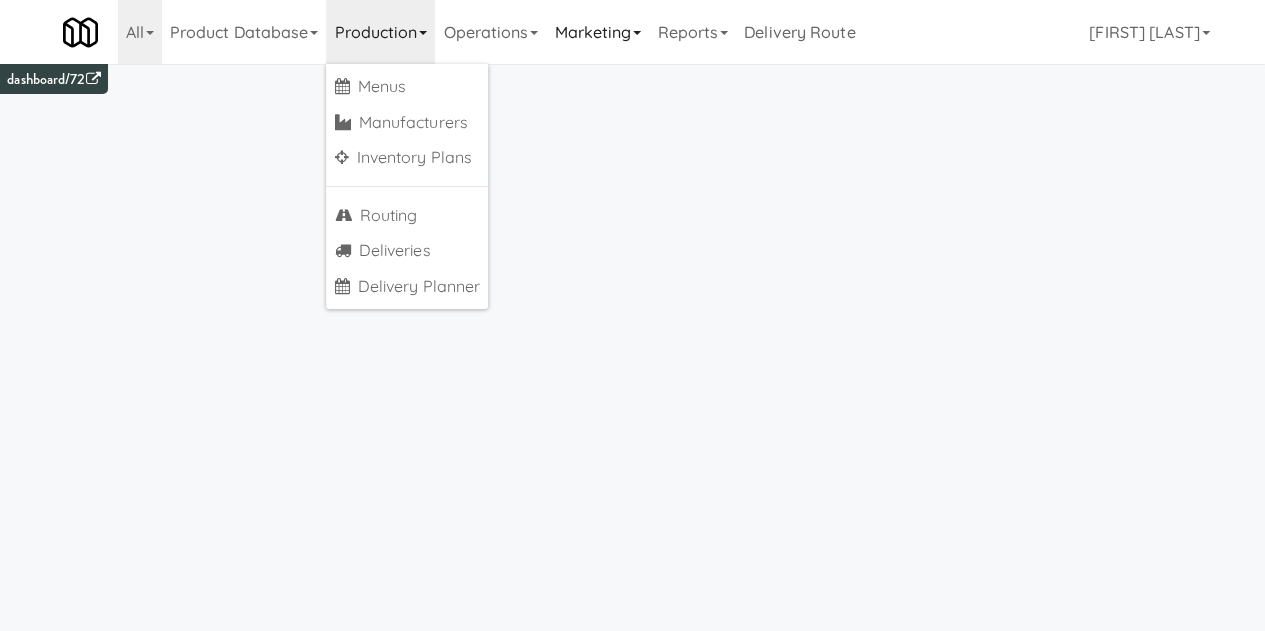 click on "Marketing" at bounding box center [597, 32] 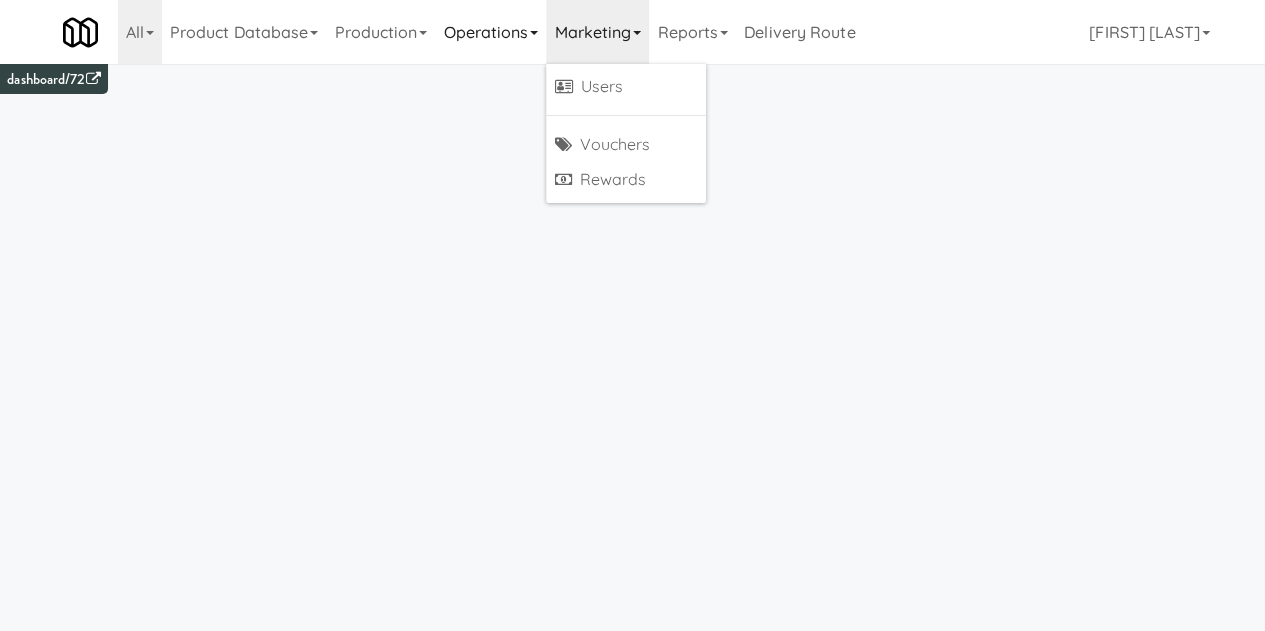 click on "Operations" at bounding box center (490, 32) 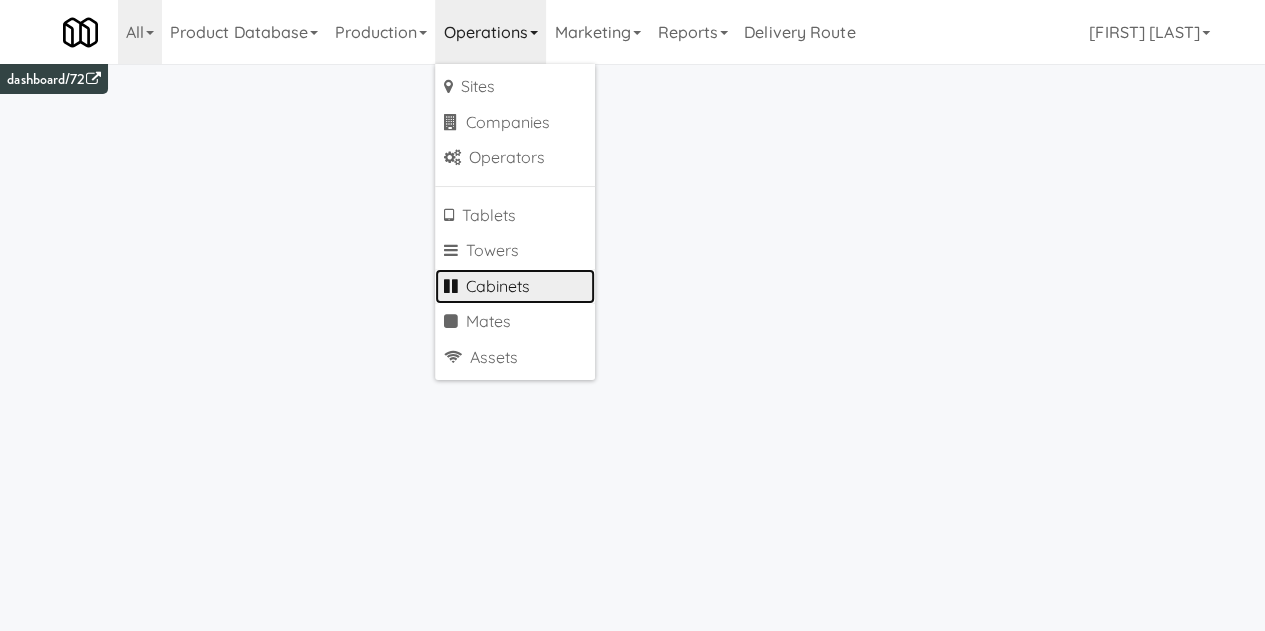 click on "Cabinets" at bounding box center (515, 287) 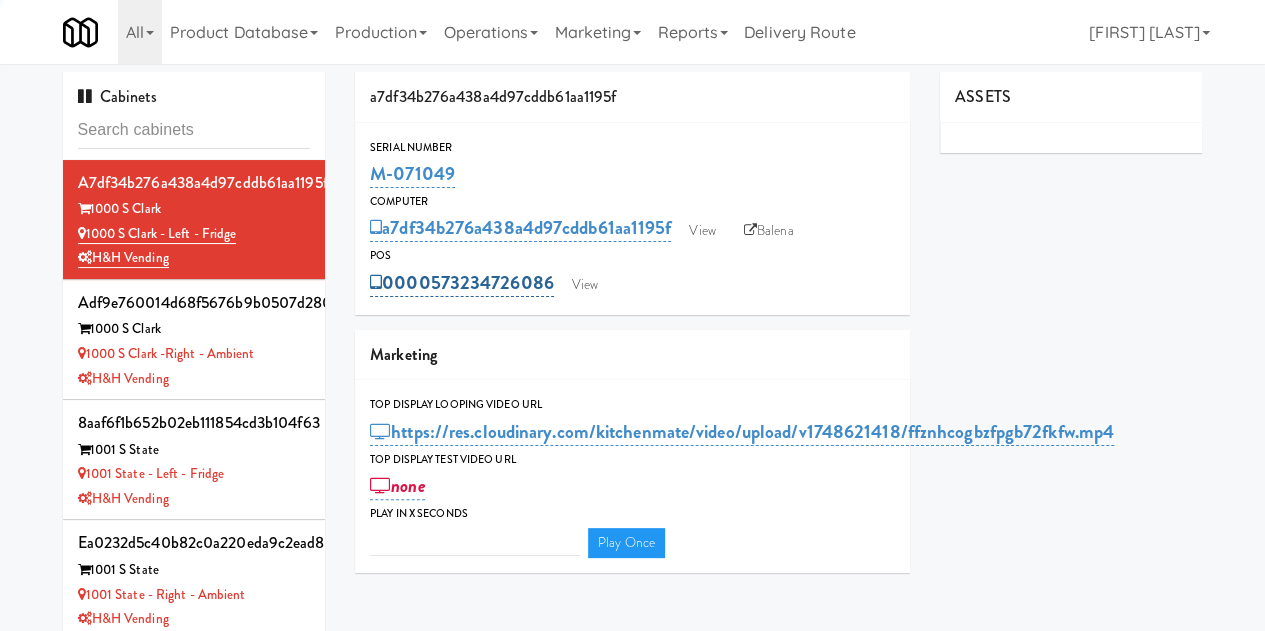 type on "3" 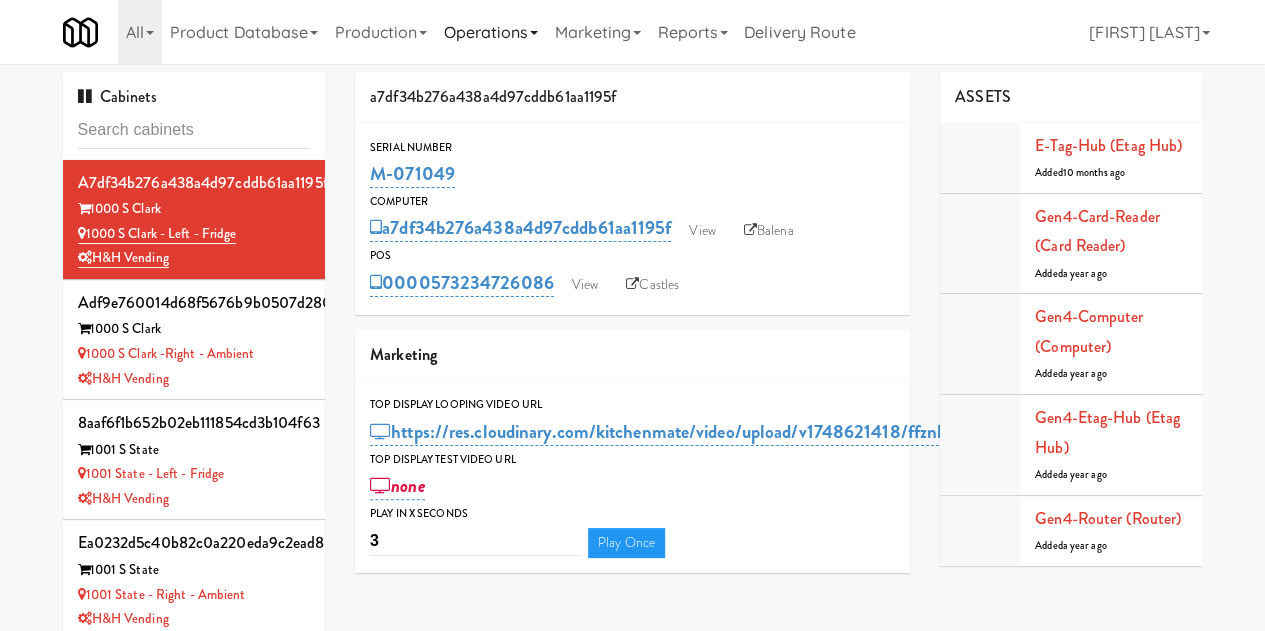 click on "Operations" at bounding box center (490, 32) 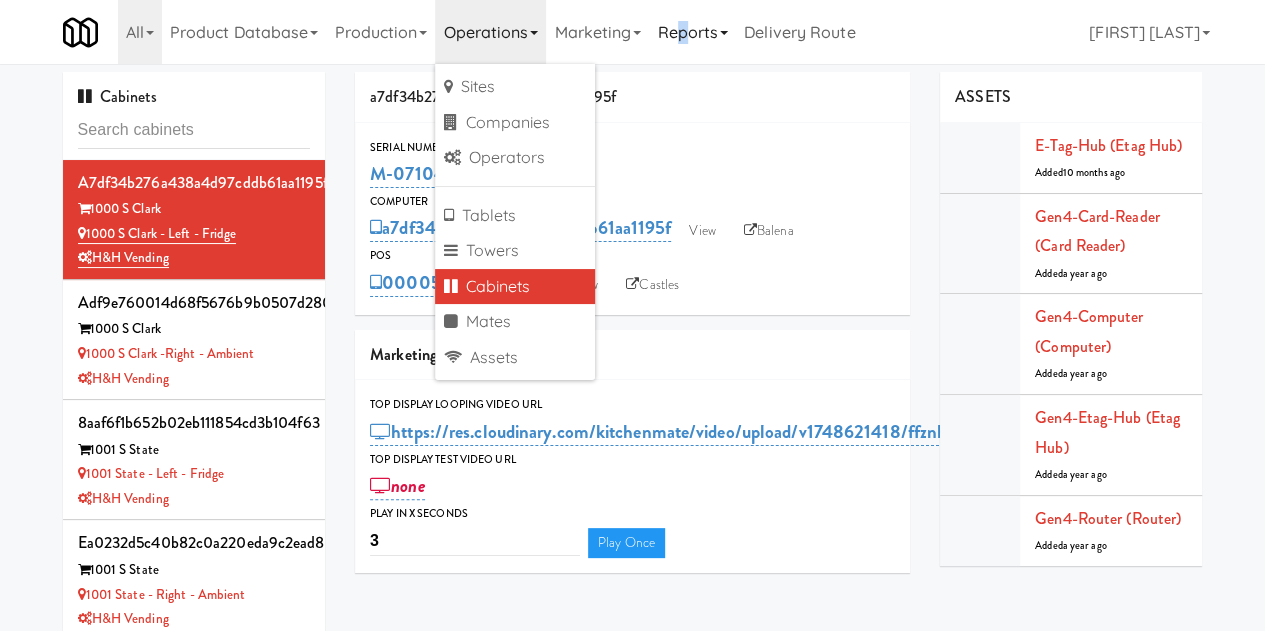 click on "Reports" at bounding box center [692, 32] 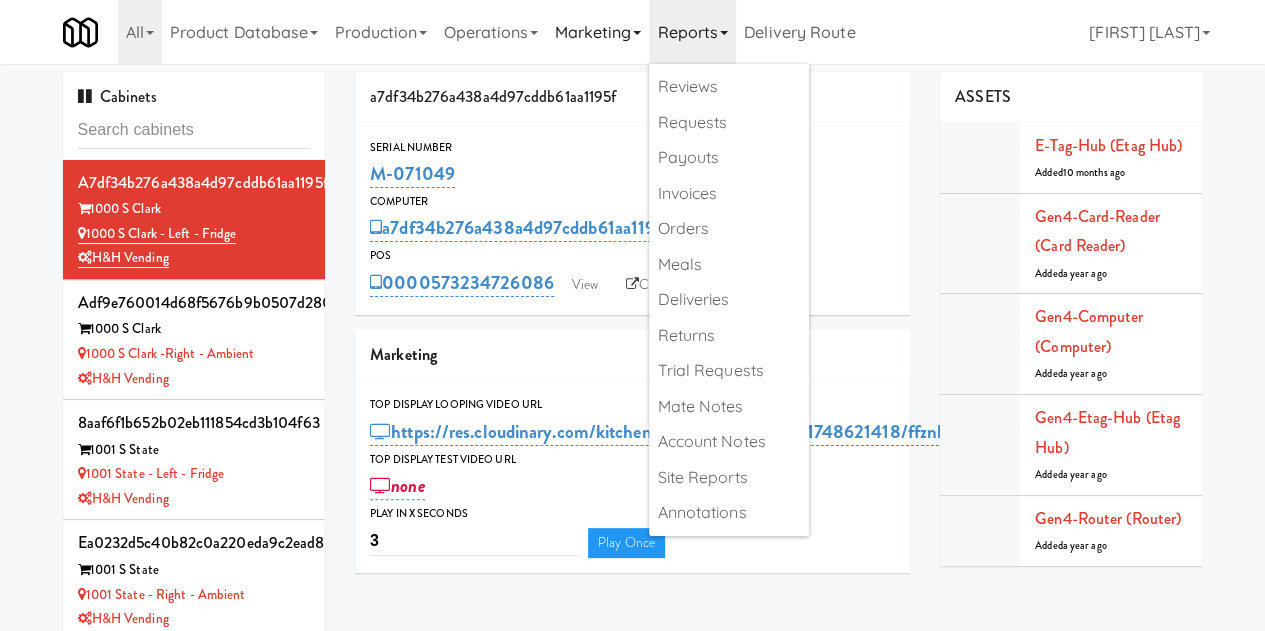 click on "Marketing" at bounding box center [597, 32] 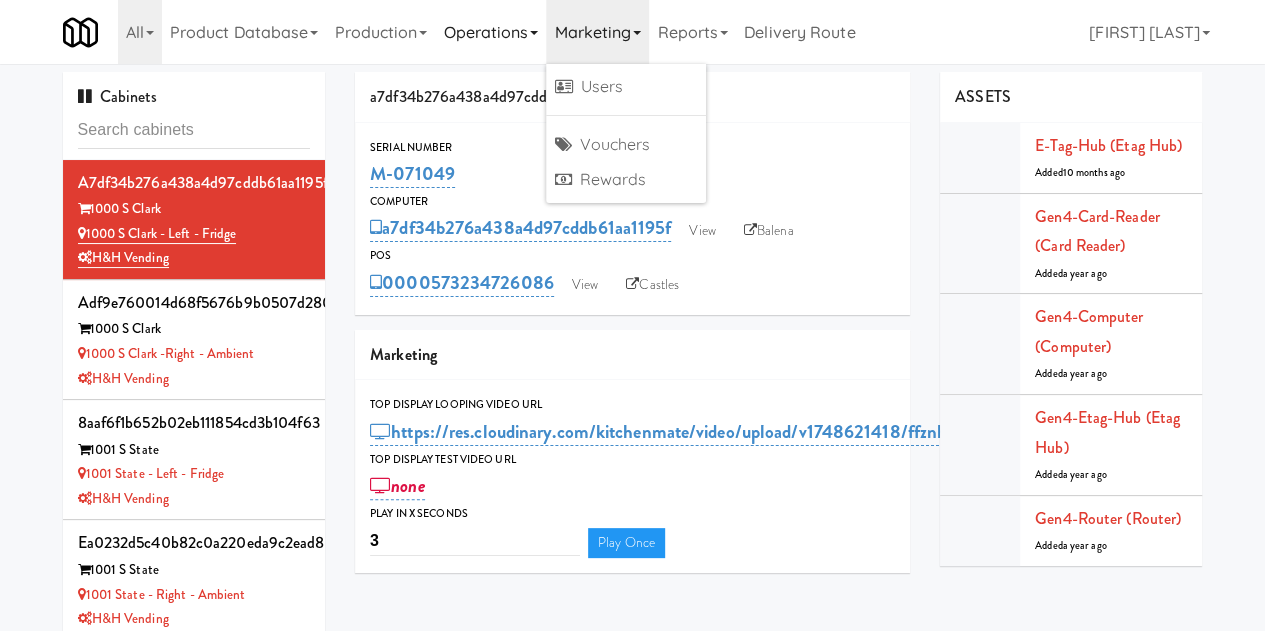 click on "Operations" at bounding box center [490, 32] 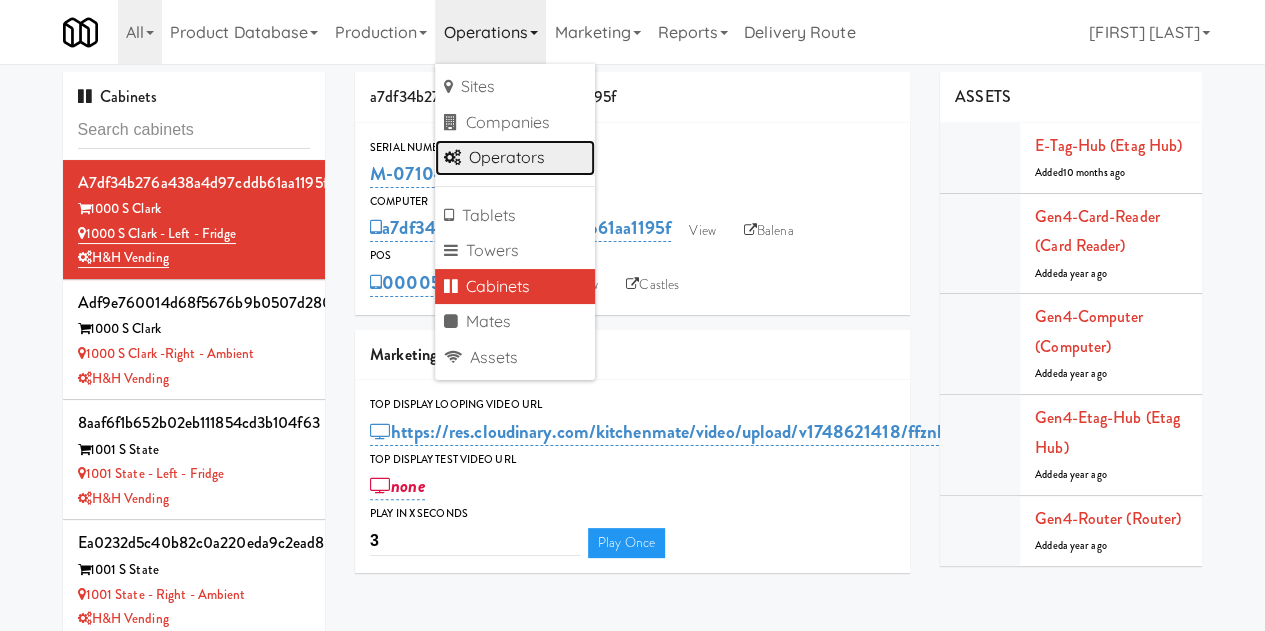 click on "Operators" at bounding box center (515, 158) 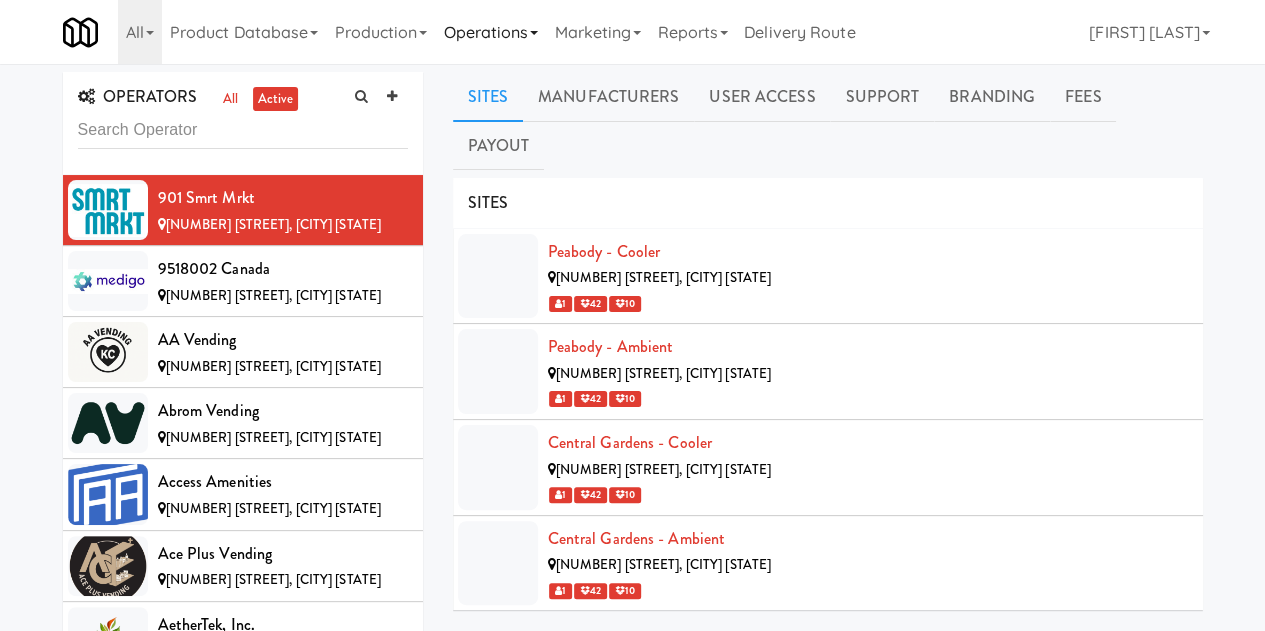 click on "Operations" at bounding box center [490, 32] 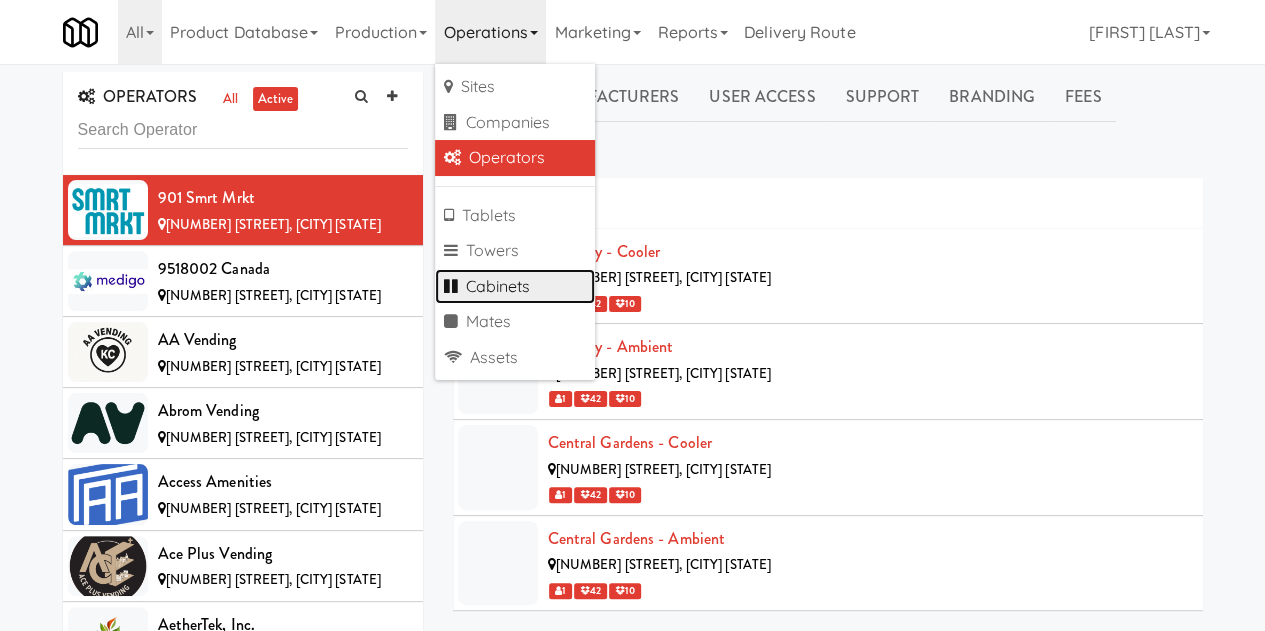 click on "Cabinets" at bounding box center [515, 287] 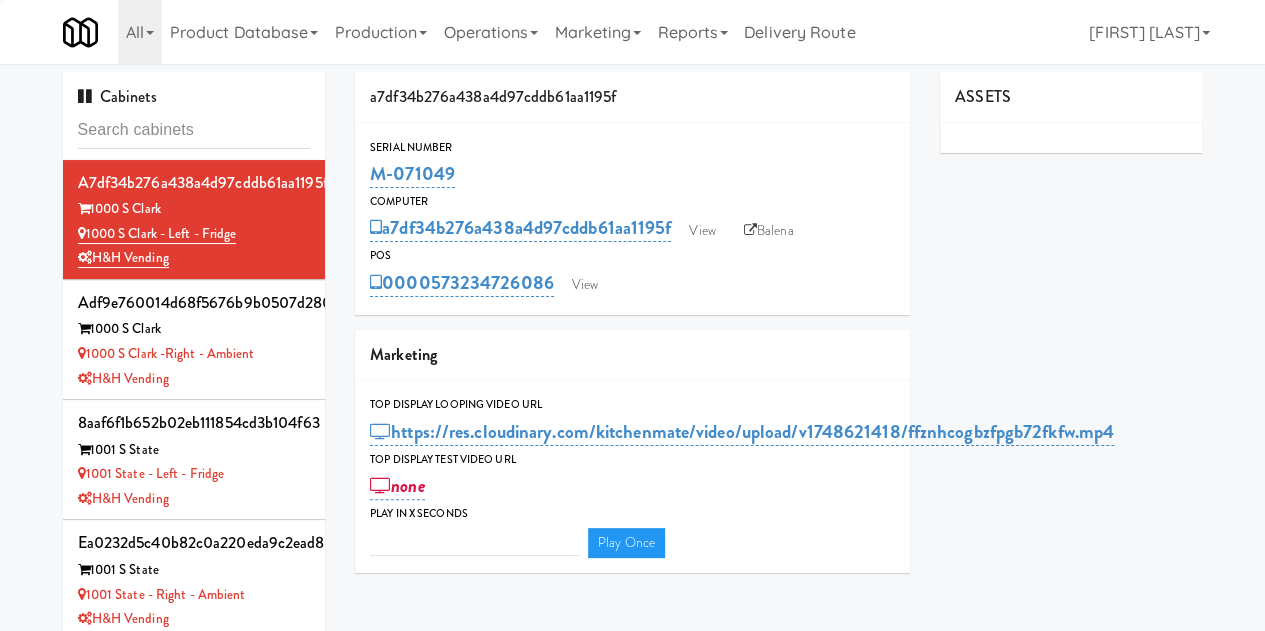 type on "3" 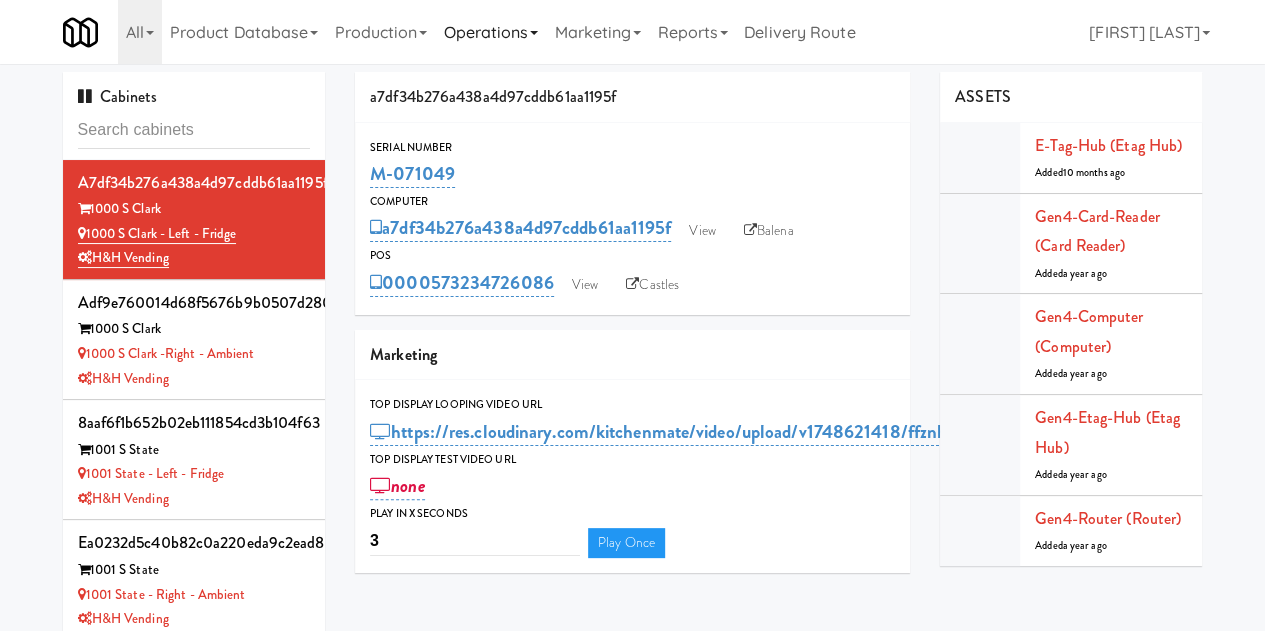 click on "Operations" at bounding box center (490, 32) 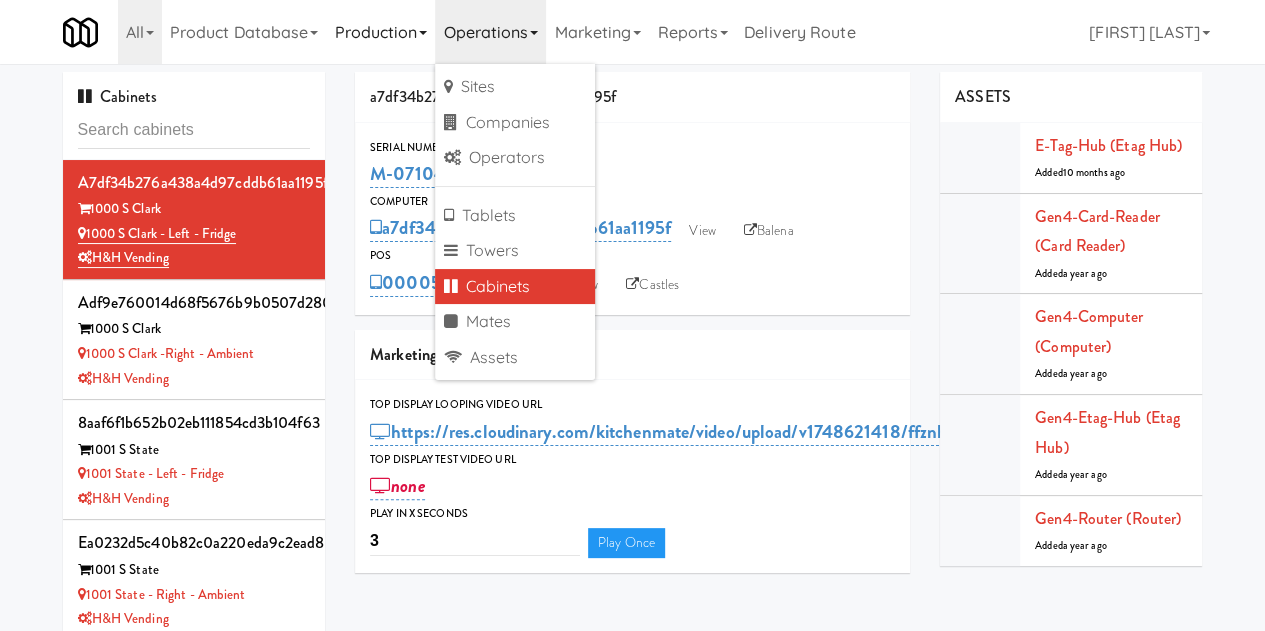 click on "Production" at bounding box center (380, 32) 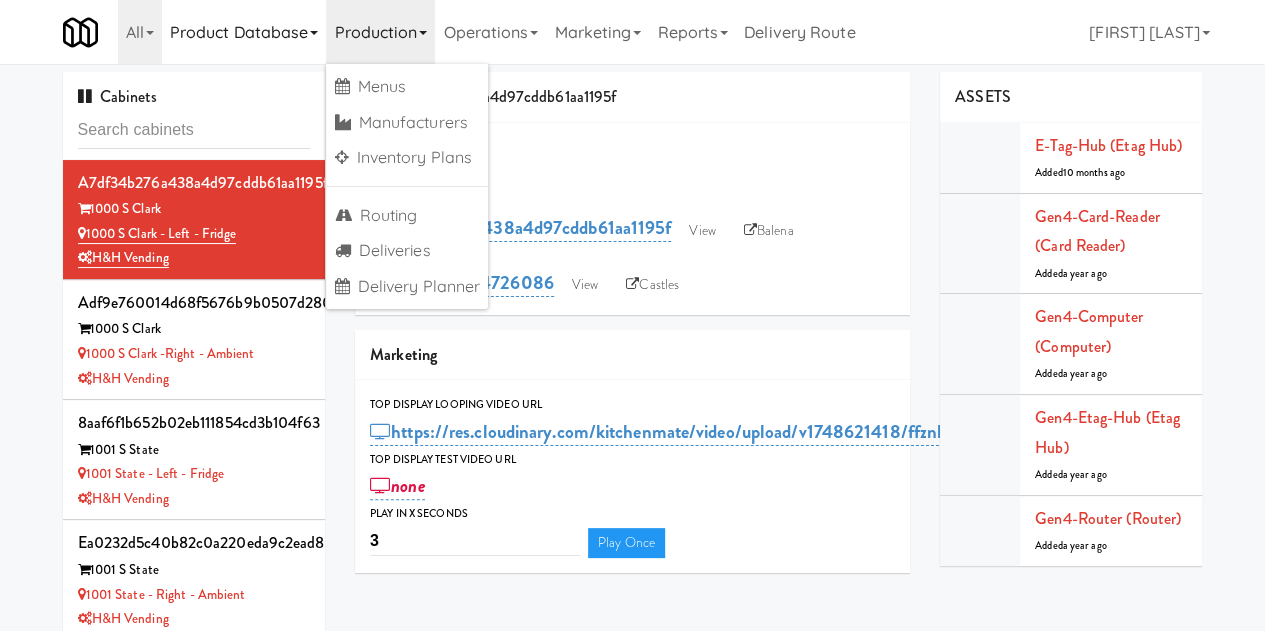 click on "Product Database" at bounding box center [244, 32] 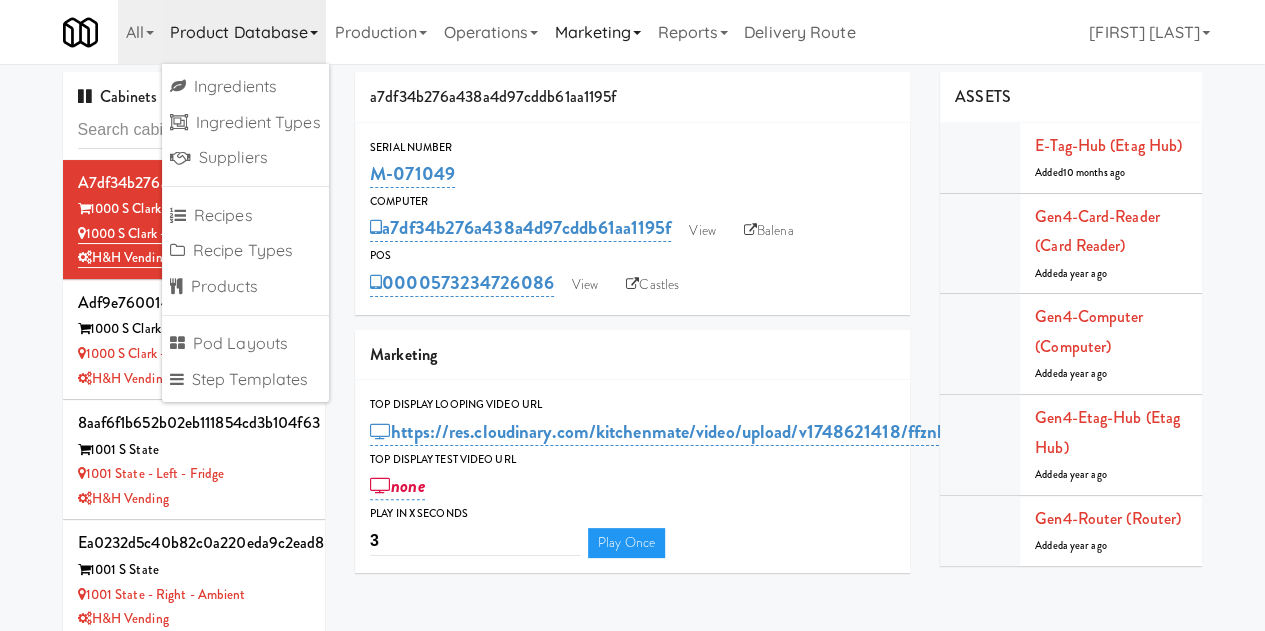 click on "Marketing" at bounding box center (597, 32) 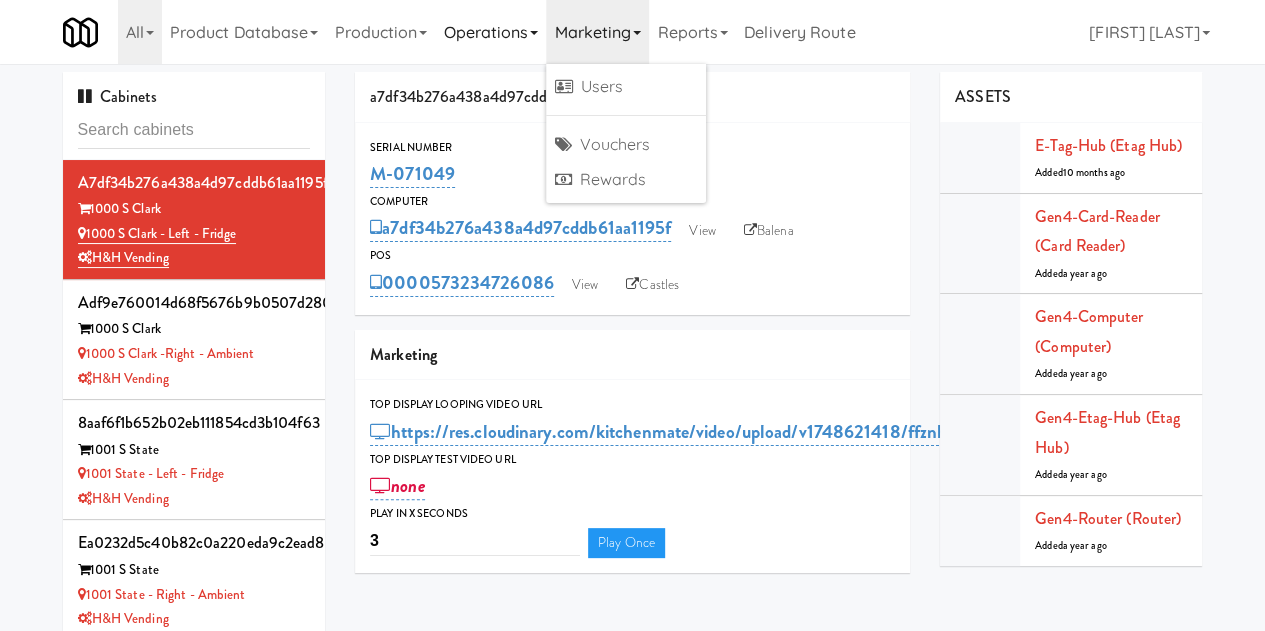 click on "Operations" at bounding box center [490, 32] 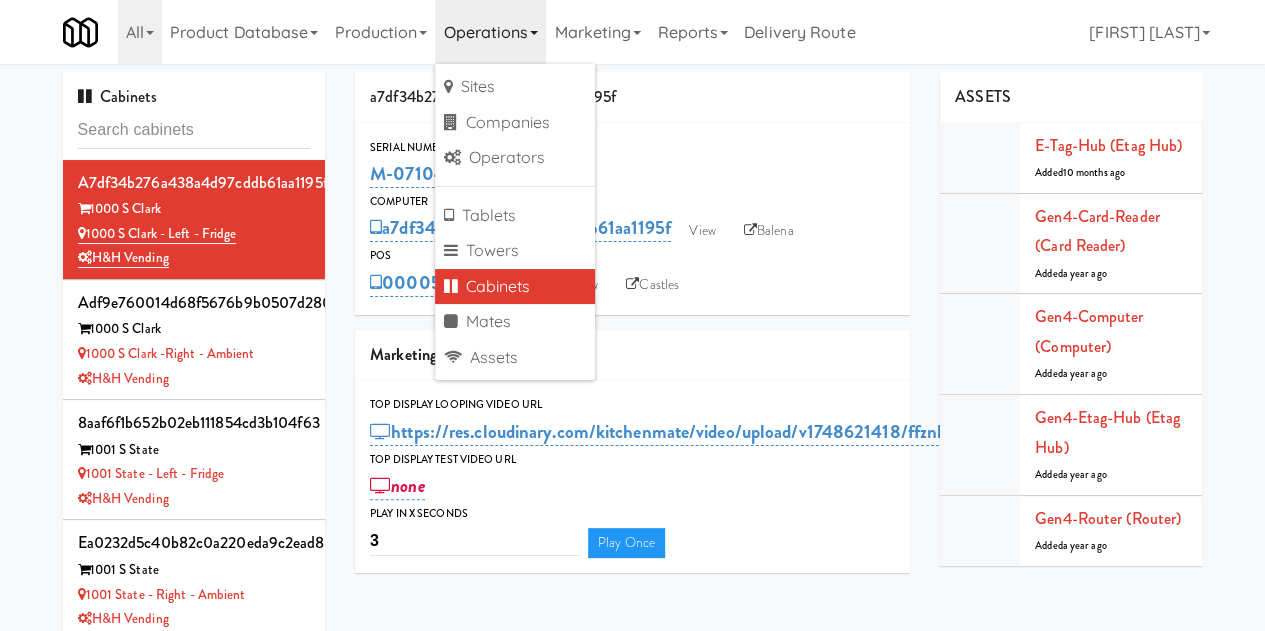 click on "ASSETS E-tag-hub (Etag Hub) Added 10 months ago Gen4-card-reader (Card Reader) Added a year ago Gen4-computer (Computer) Added a year ago Gen4-etag-hub (Etag Hub) Added a year ago Gen4-router (Router) Added a year ago" at bounding box center (1071, 326) 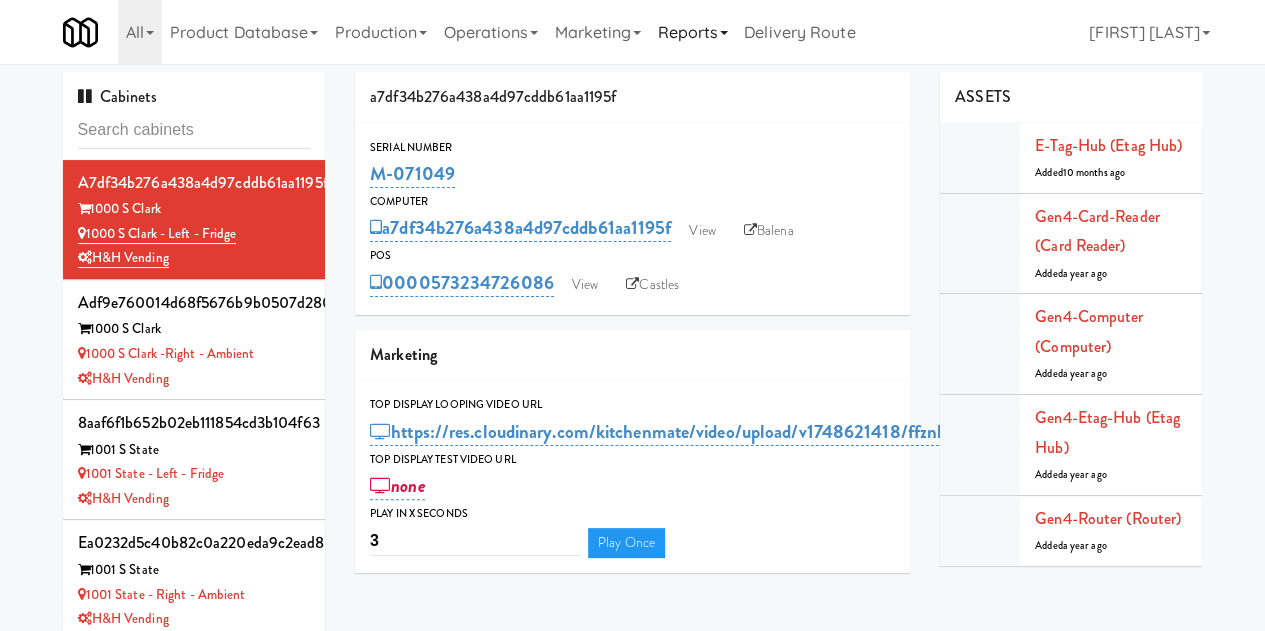 click on "Reports" at bounding box center (692, 32) 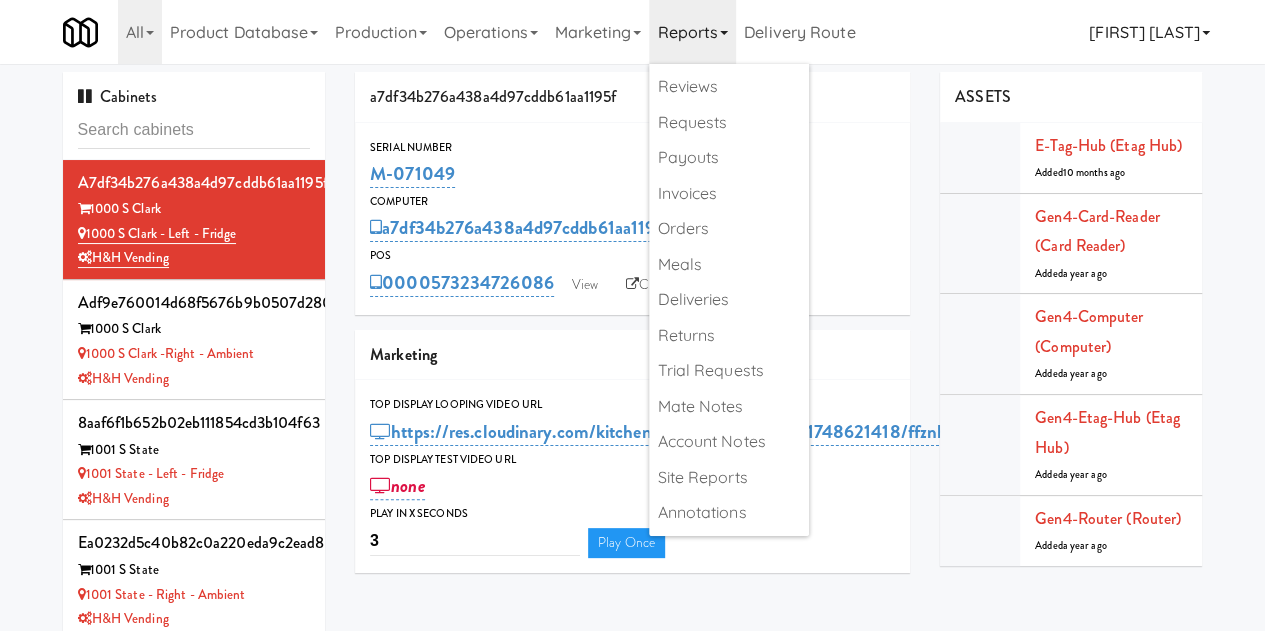 click on "[FIRST] [LAST]" at bounding box center [1149, 32] 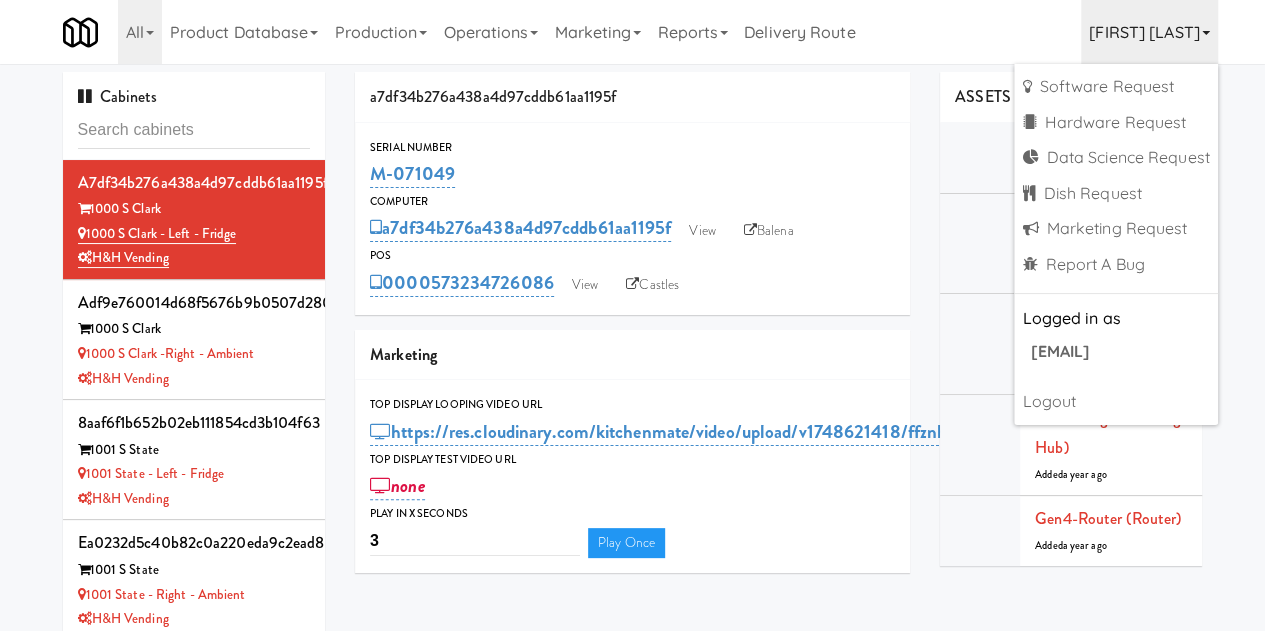 click on "All 901 Smrt Mrkt https://fridge.kitchenmate.com/?operator_id=142 9518002 Canada https://fridge.kitchenmate.com/?operator_id=259 AA Vending https://fridge.kitchenmate.com/?operator_id=374 Abram Vending https://fridge.kitchenmate.com/?operator_id=294 Access Amenities https://fridge.kitchenmate.com/?operator_id=194 Ace Plus Vending https://fridge.kitchenmate.com/?operator_id=300 AetherTek, Inc. https://fridge.kitchenmate.com/?operator_id=183 AI Vending https://fridge.kitchenmate.com/?operator_id=276 Allgood Provisions https://fridge.kitchenmate.com/?operator_id=309 Alligator Arms Vending https://fridge.kitchenmate.com/?operator_id=159 All Things Vending https://fridge.kitchenmate.com/?operator_id=178 Alpine Modern Vending https://fridge.kitchenmate.com/?operator_id=80 Amenity Advocates https://fridge.kitchenmate.com/?operator_id=279 AsRight Ventures https://fridge.kitchenmate.com/?operator_id=78 AVI Foodsystems https://fridge.kitchenmate.com/?operator_id=310" at bounding box center [633, 32] 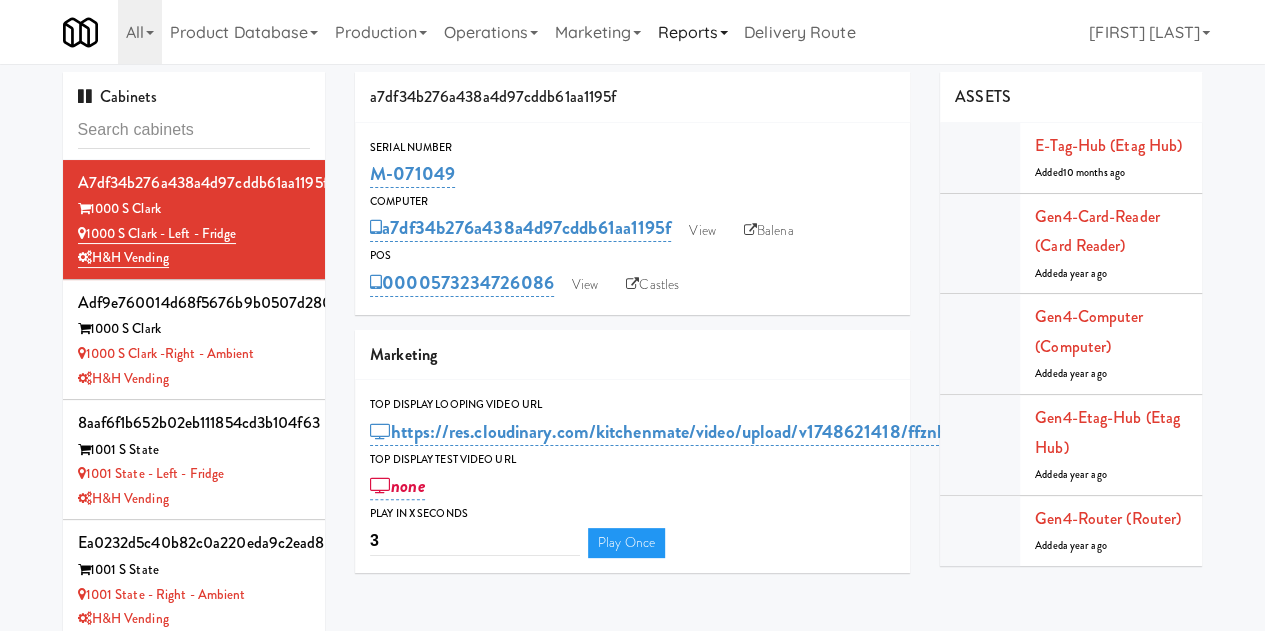 click on "Reports" at bounding box center [692, 32] 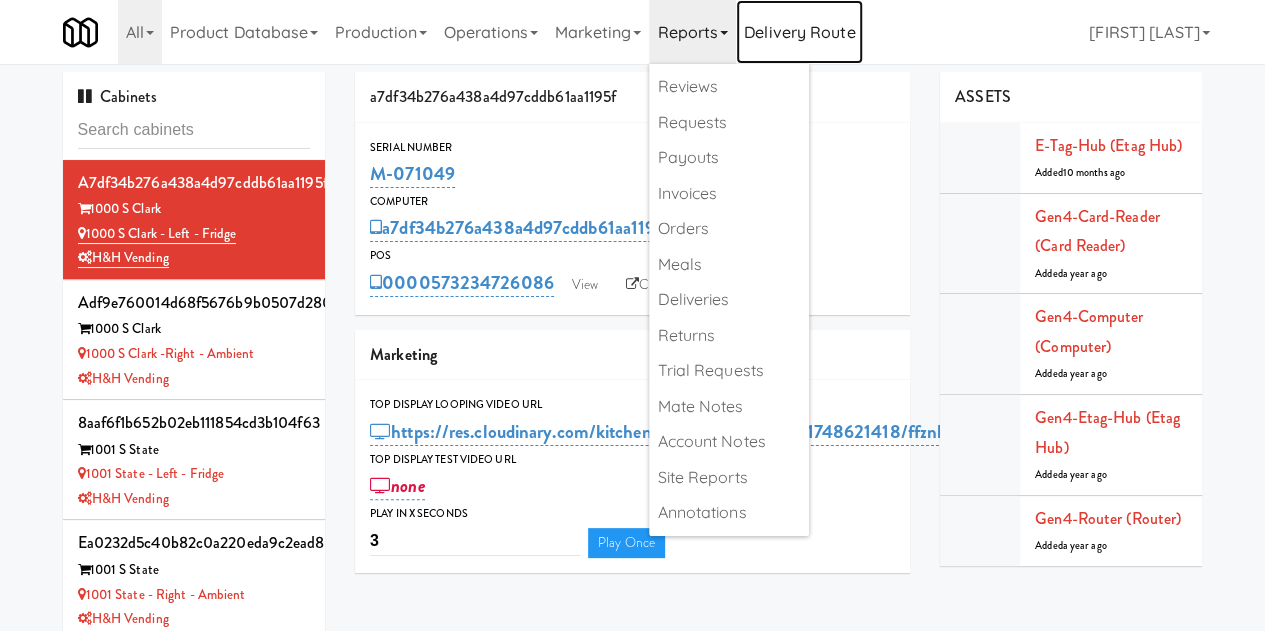 click on "Delivery Route" at bounding box center [799, 32] 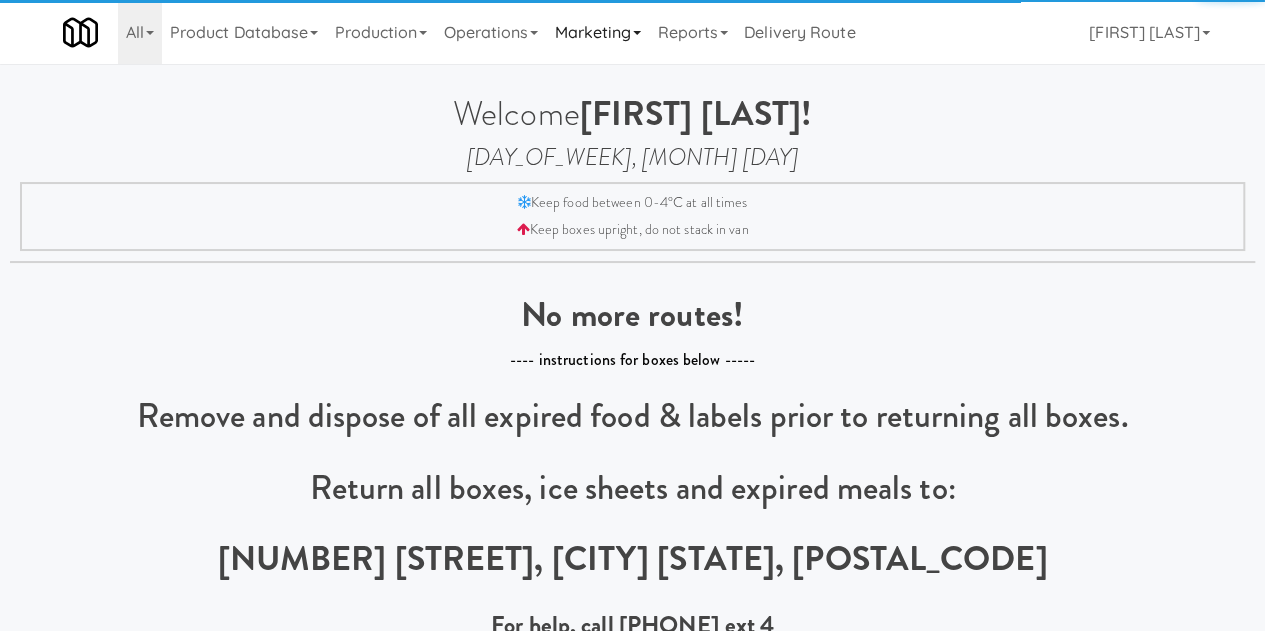 click on "Marketing" at bounding box center [597, 32] 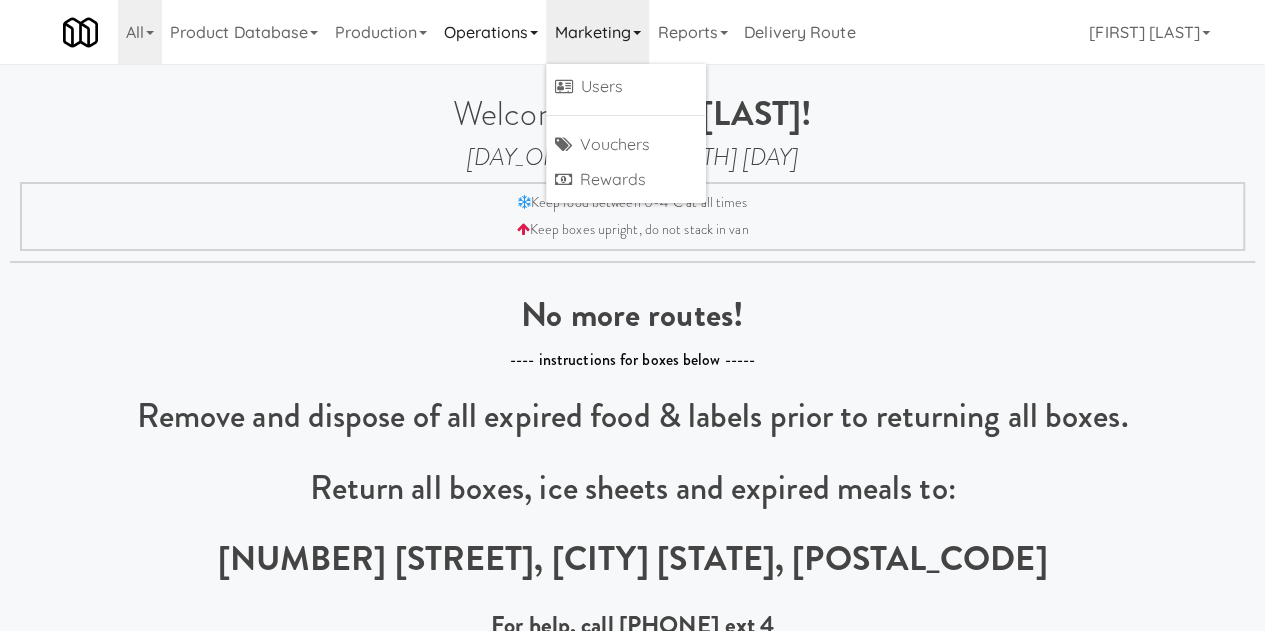 click on "Operations" at bounding box center [490, 32] 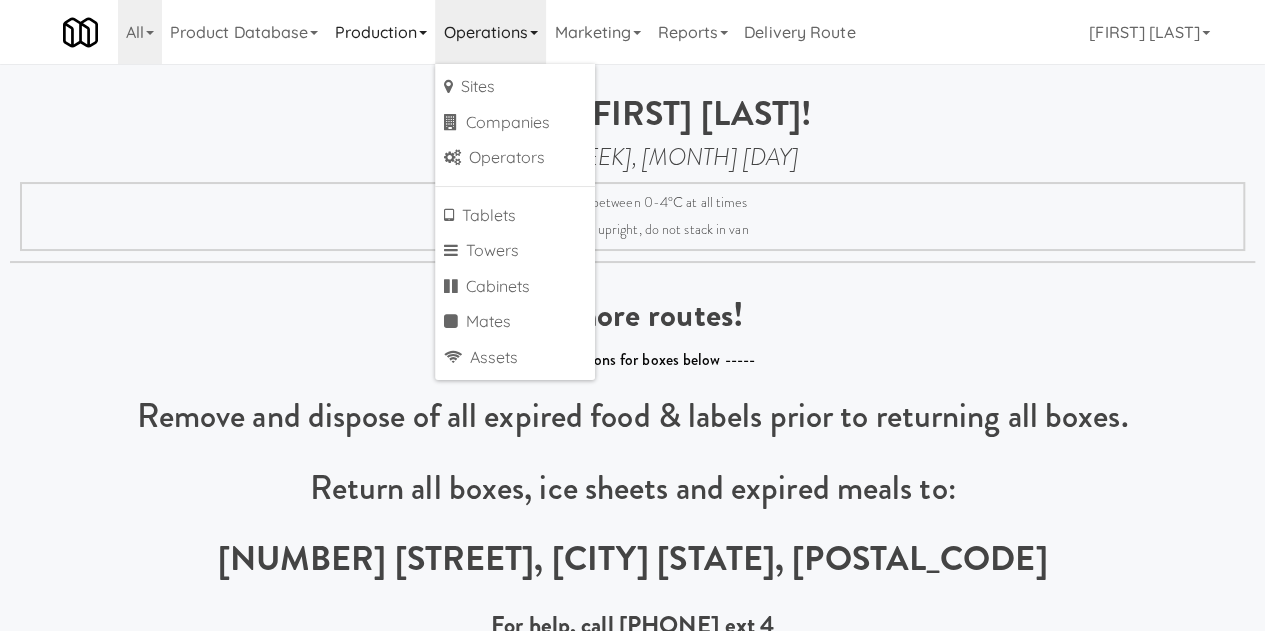 click on "Production" at bounding box center (380, 32) 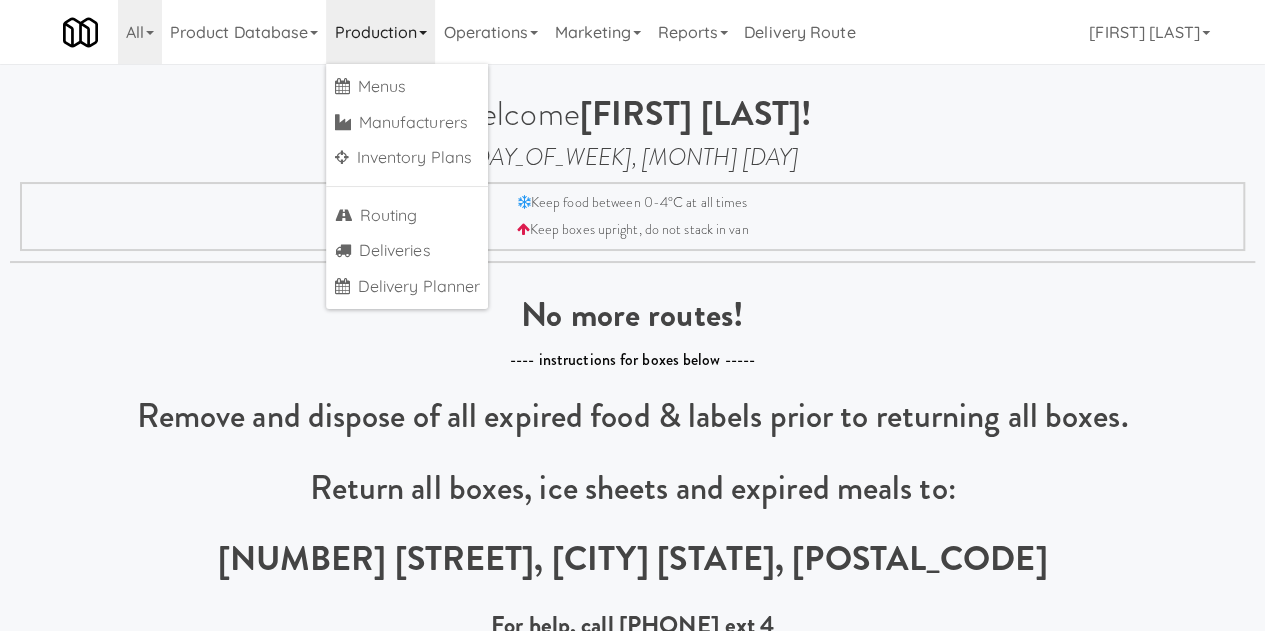 click on "Toggle navigation All 901 Smrt Mrkt https://fridge.kitchenmate.com/?operator_id=142 9518002 Canada https://fridge.kitchenmate.com/?operator_id=259 AA Vending https://fridge.kitchenmate.com/?operator_id=374 Abram Vending https://fridge.kitchenmate.com/?operator_id=294 Access Amenities https://fridge.kitchenmate.com/?operator_id=194 Ace Plus Vending https://fridge.kitchenmate.com/?operator_id=300 AetherTek, Inc. https://fridge.kitchenmate.com/?operator_id=183 AI Vending https://fridge.kitchenmate.com/?operator_id=276 Allgood Provisions https://fridge.kitchenmate.com/?operator_id=309 Alligator Arms Vending https://fridge.kitchenmate.com/?operator_id=159 All Things Vending https://fridge.kitchenmate.com/?operator_id=178 Alpine Modern Vending https://fridge.kitchenmate.com/?operator_id=80 Amenity Advocates https://fridge.kitchenmate.com/?operator_id=279 AsRight Ventures https://fridge.kitchenmate.com/?operator_id=78 AVI Foodsystems https://fridge.kitchenmate.com/?operator_id=310" at bounding box center (632, 32) 